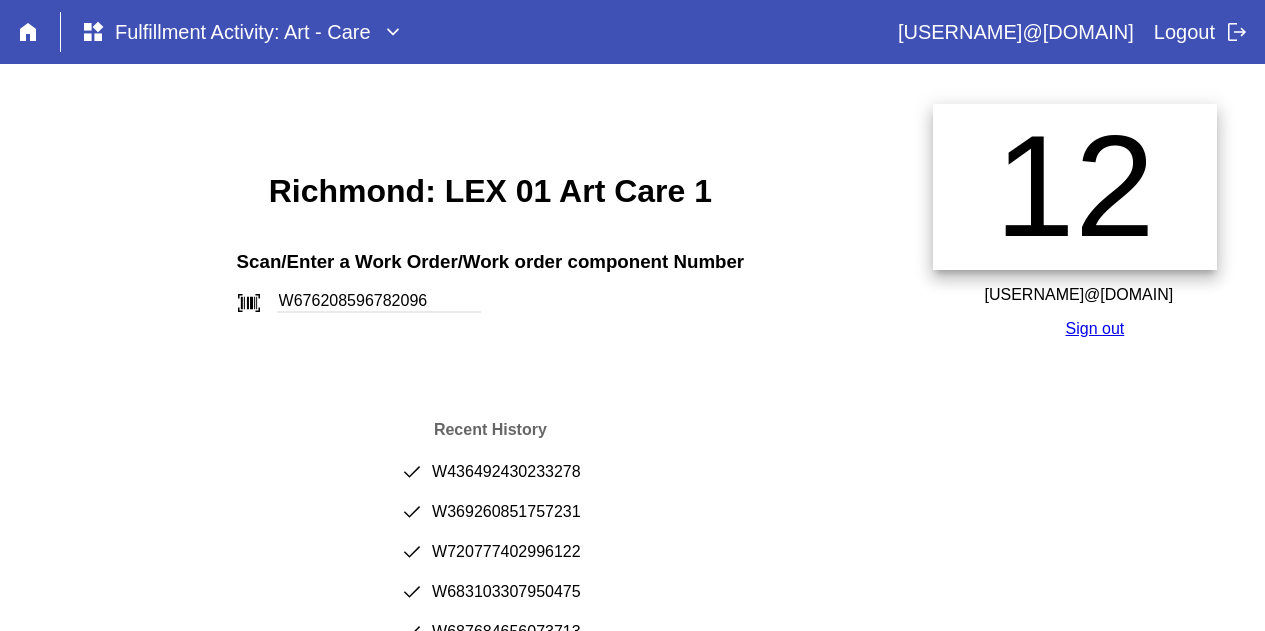 scroll, scrollTop: 0, scrollLeft: 0, axis: both 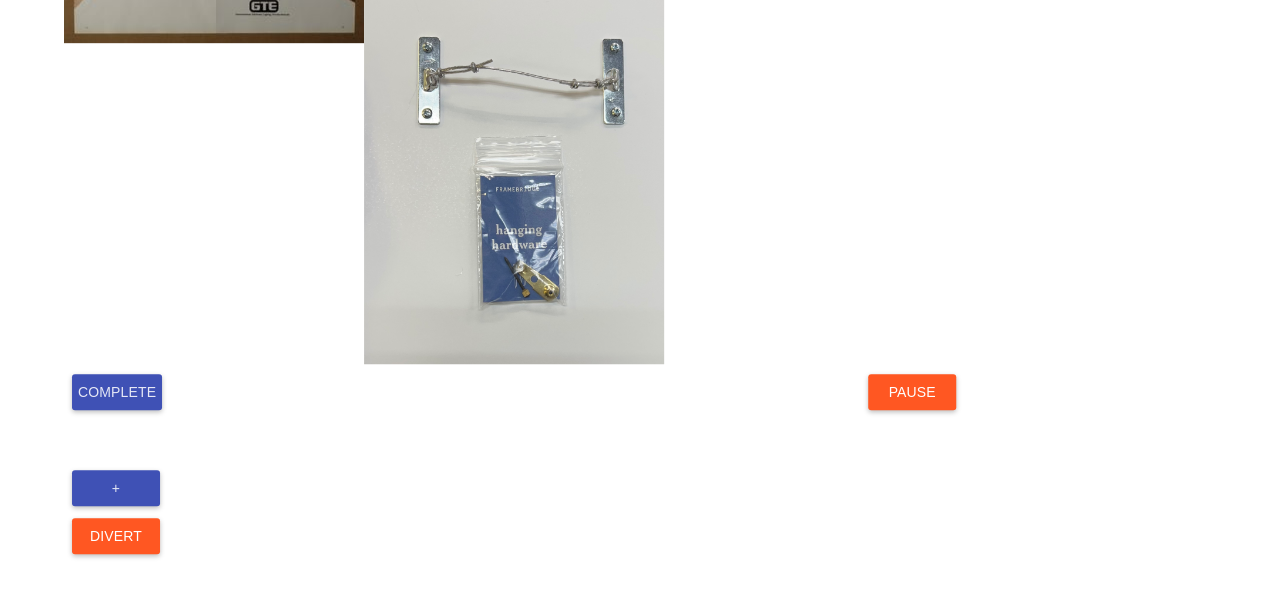 click on "Complete" at bounding box center (117, 392) 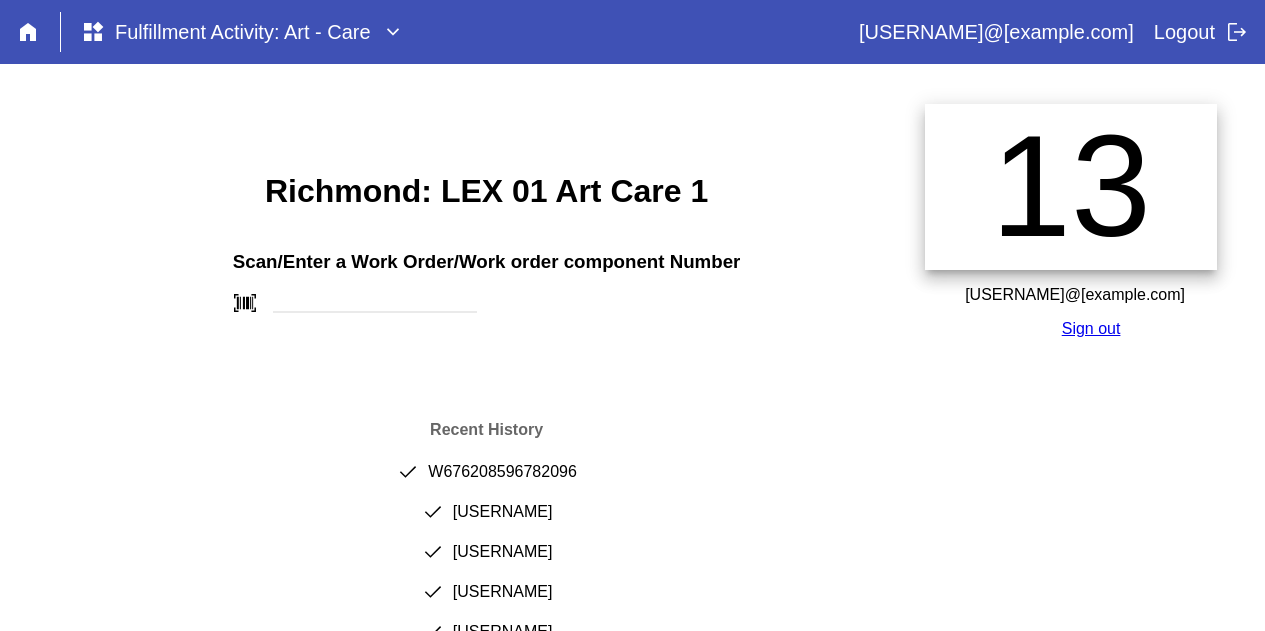 scroll, scrollTop: 0, scrollLeft: 0, axis: both 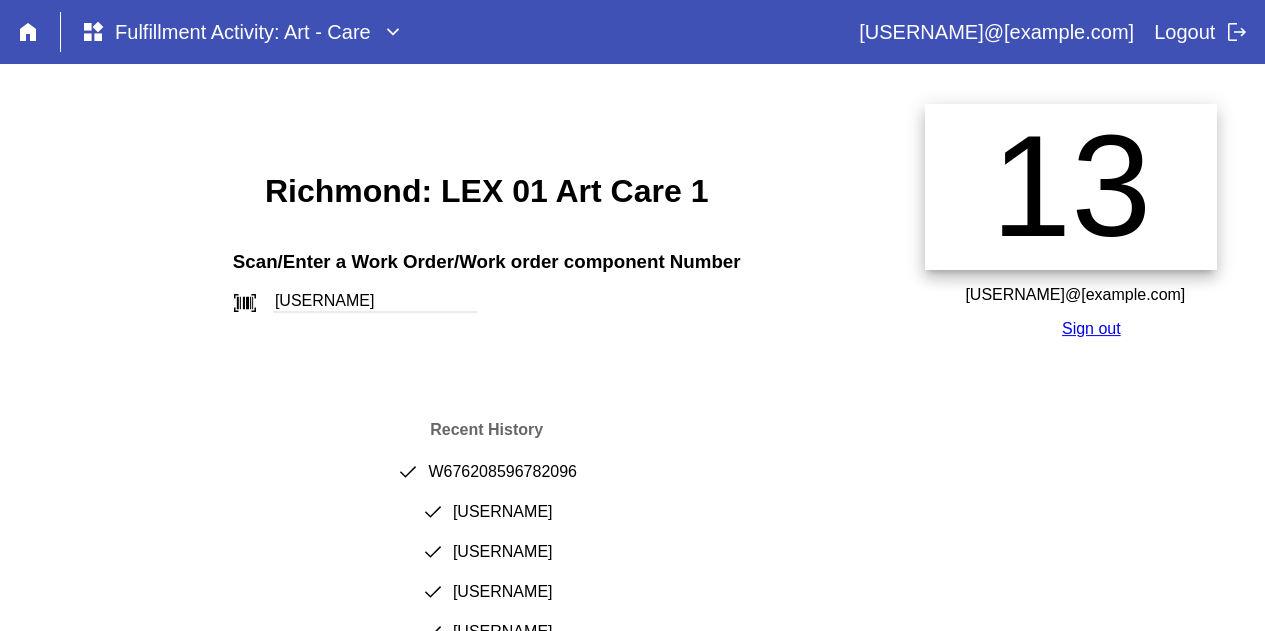 type on "[USERNAME]" 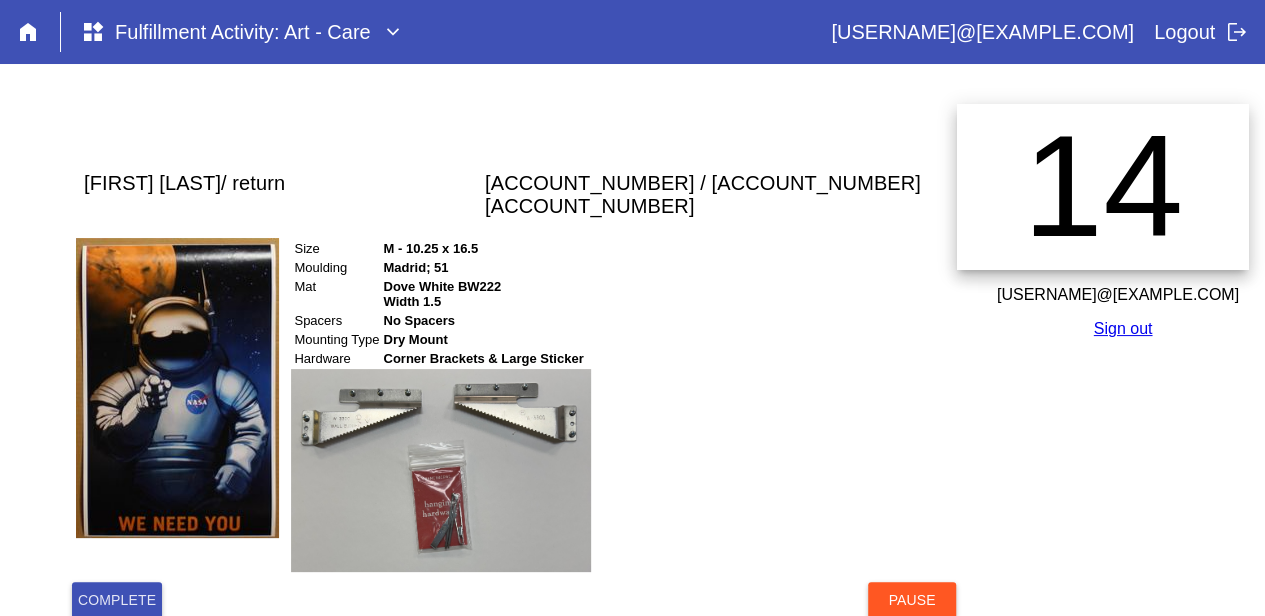 scroll, scrollTop: 209, scrollLeft: 0, axis: vertical 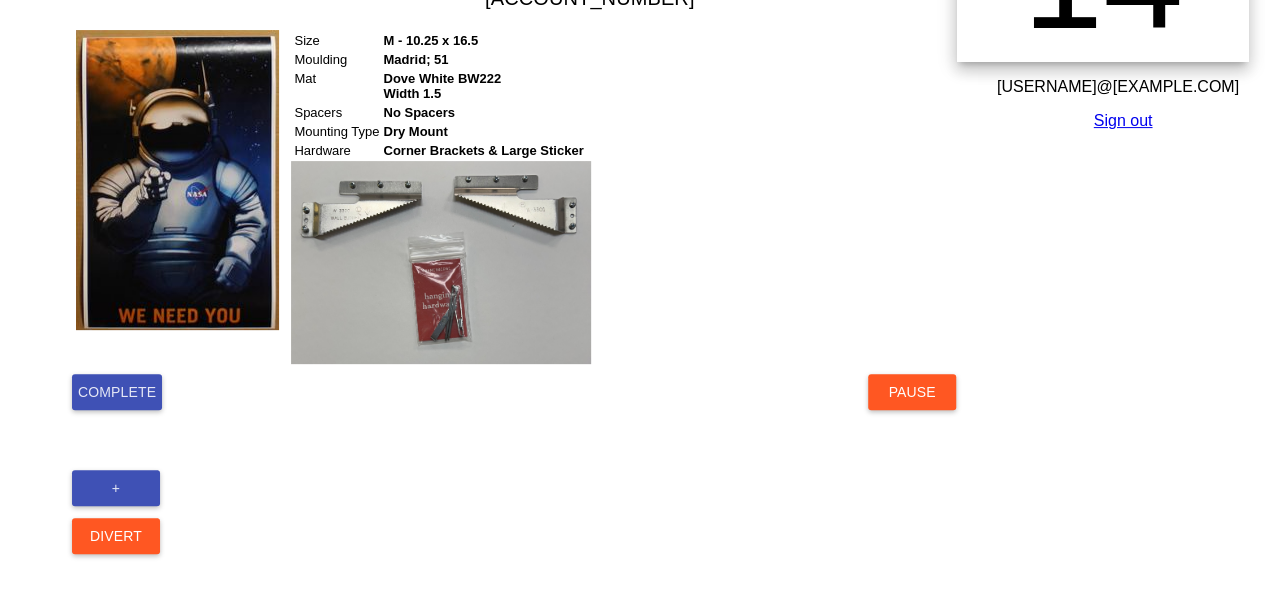 click on "Complete" at bounding box center [117, 392] 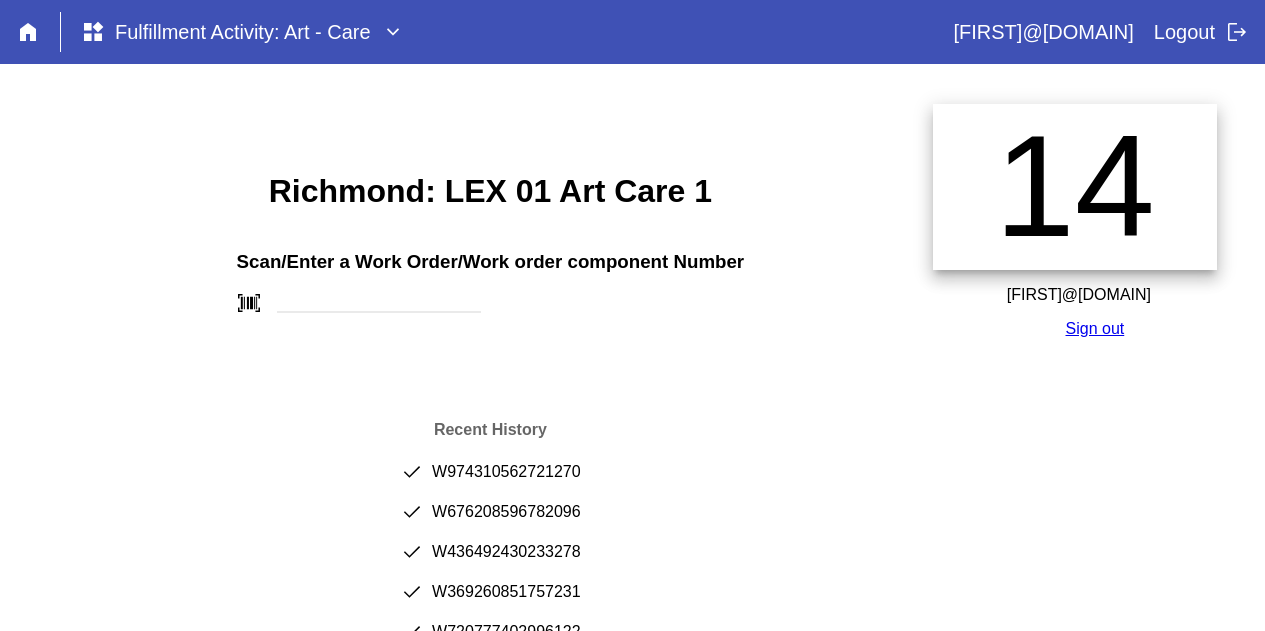 scroll, scrollTop: 0, scrollLeft: 0, axis: both 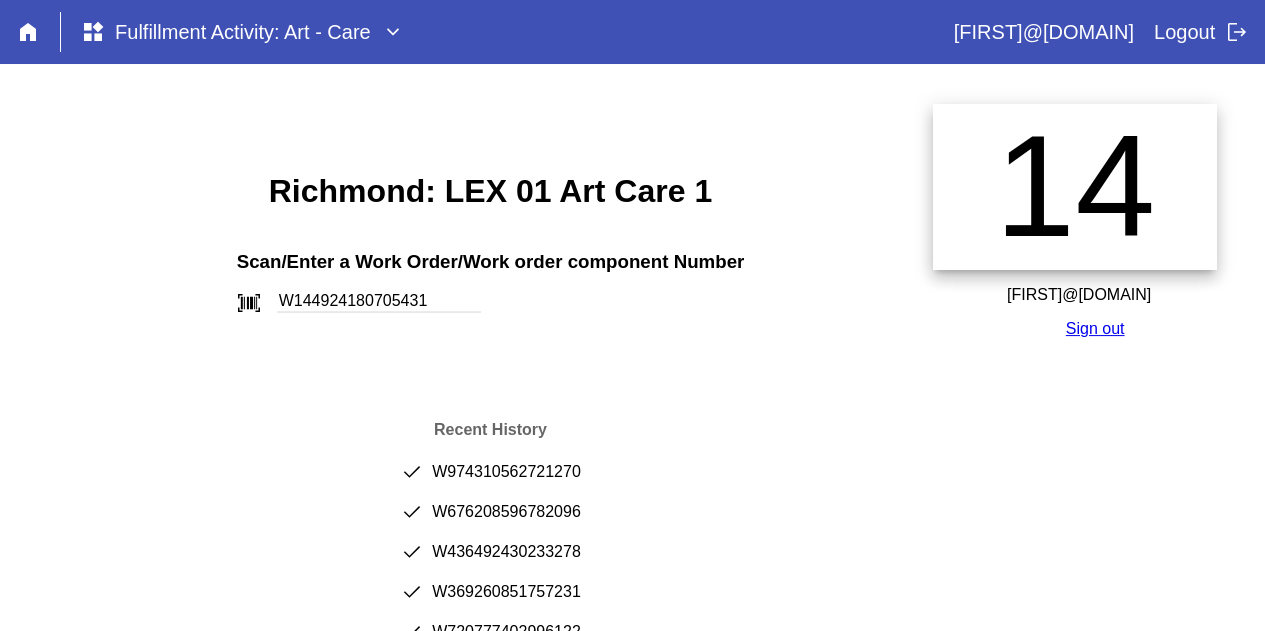 type on "W144924180705431" 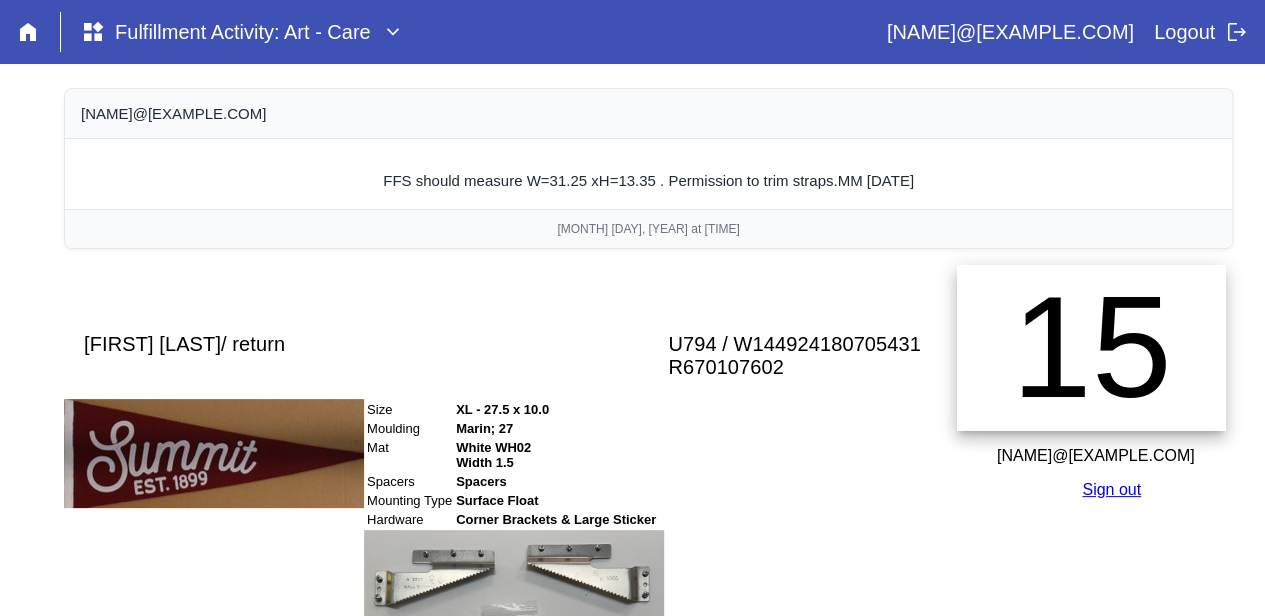 scroll, scrollTop: 368, scrollLeft: 0, axis: vertical 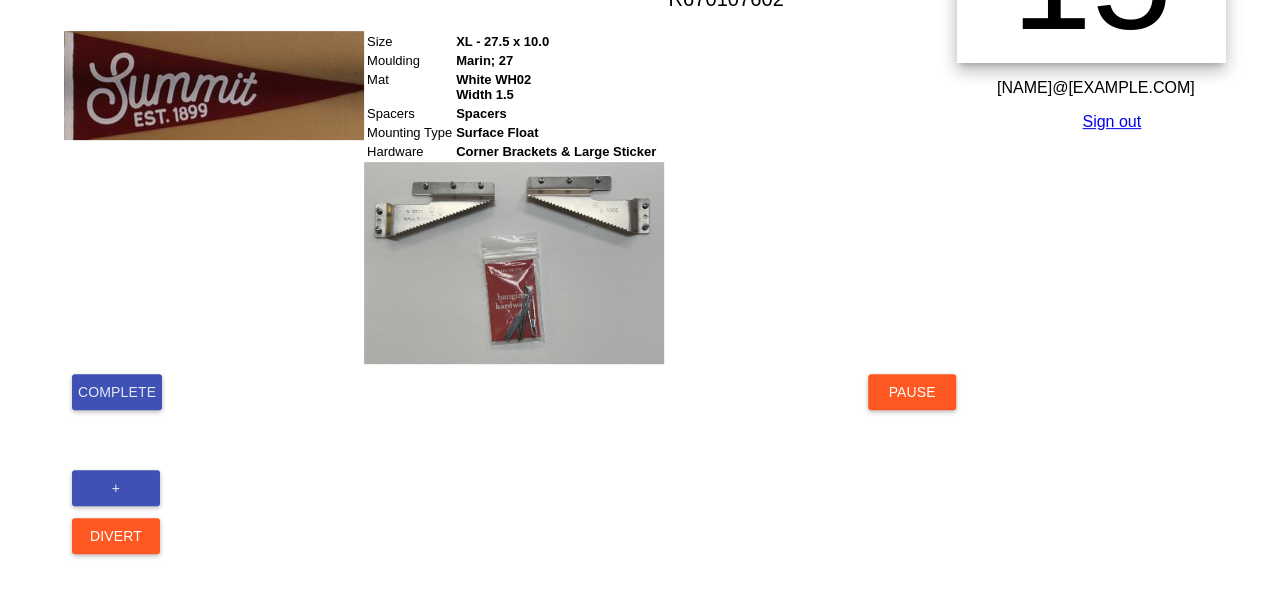 click on "Complete" at bounding box center [117, 392] 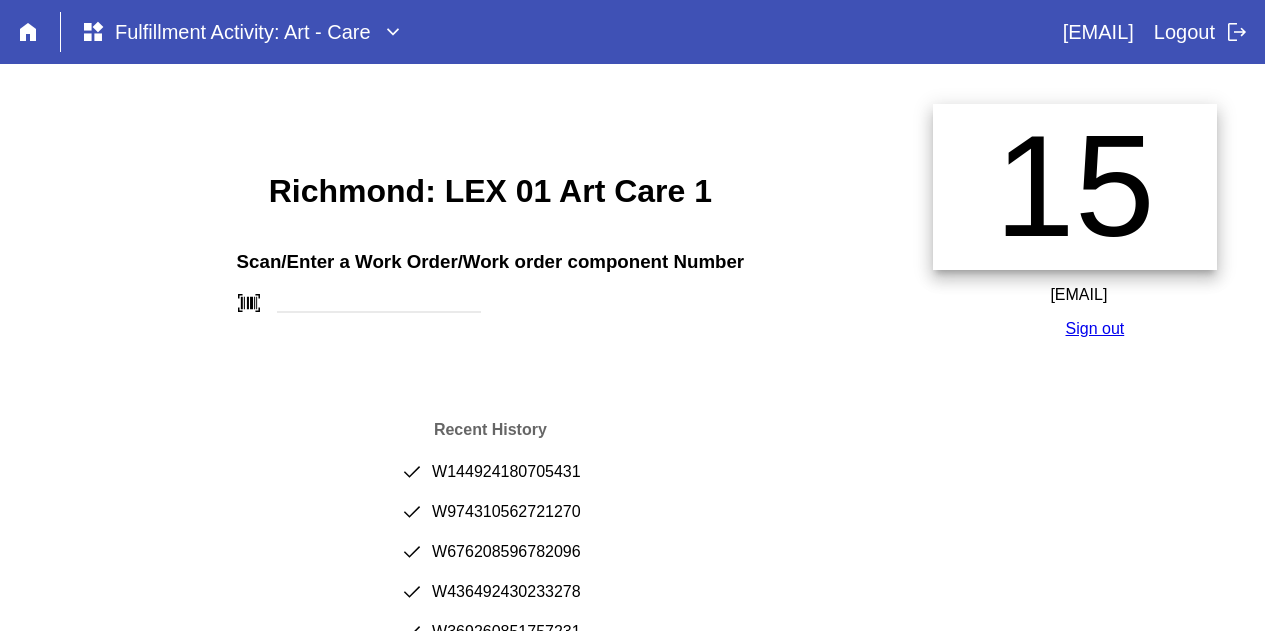 scroll, scrollTop: 0, scrollLeft: 0, axis: both 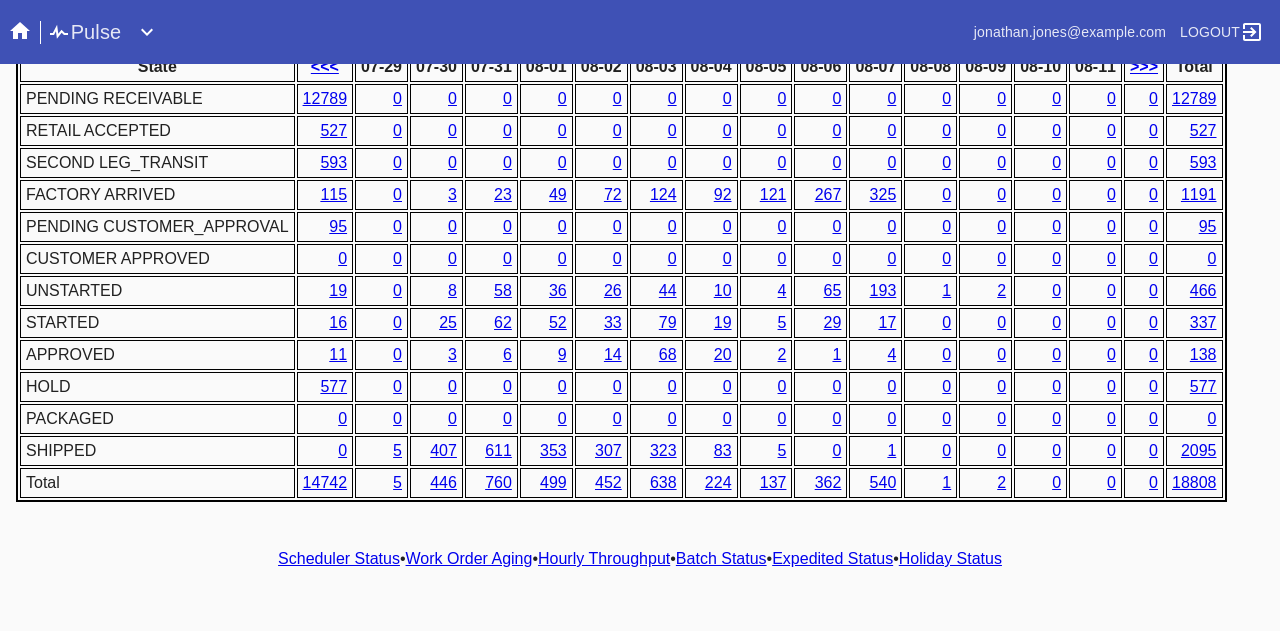click on "Hourly Throughput" at bounding box center [604, 558] 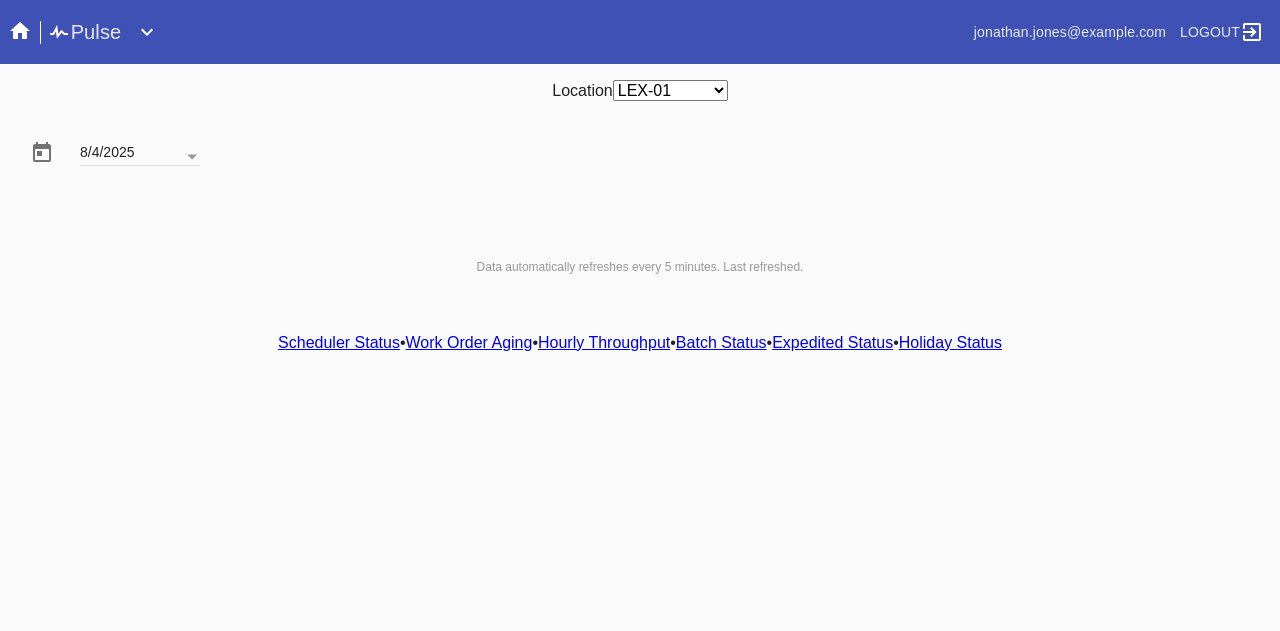 scroll, scrollTop: 0, scrollLeft: 0, axis: both 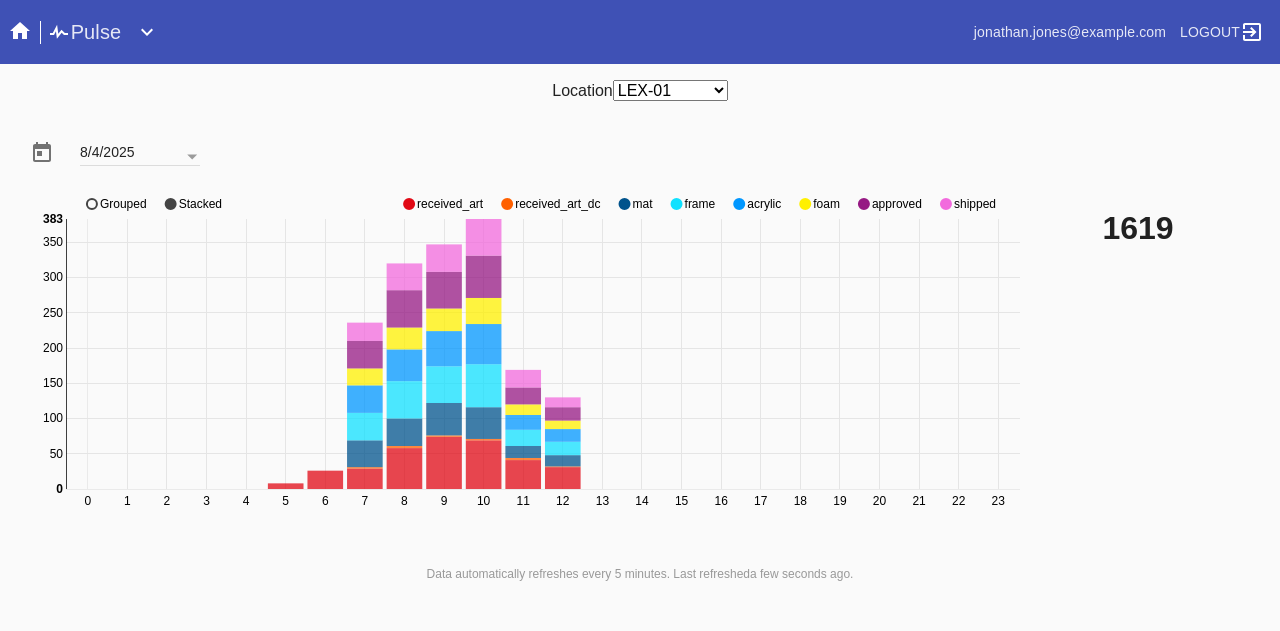 click on "approved" 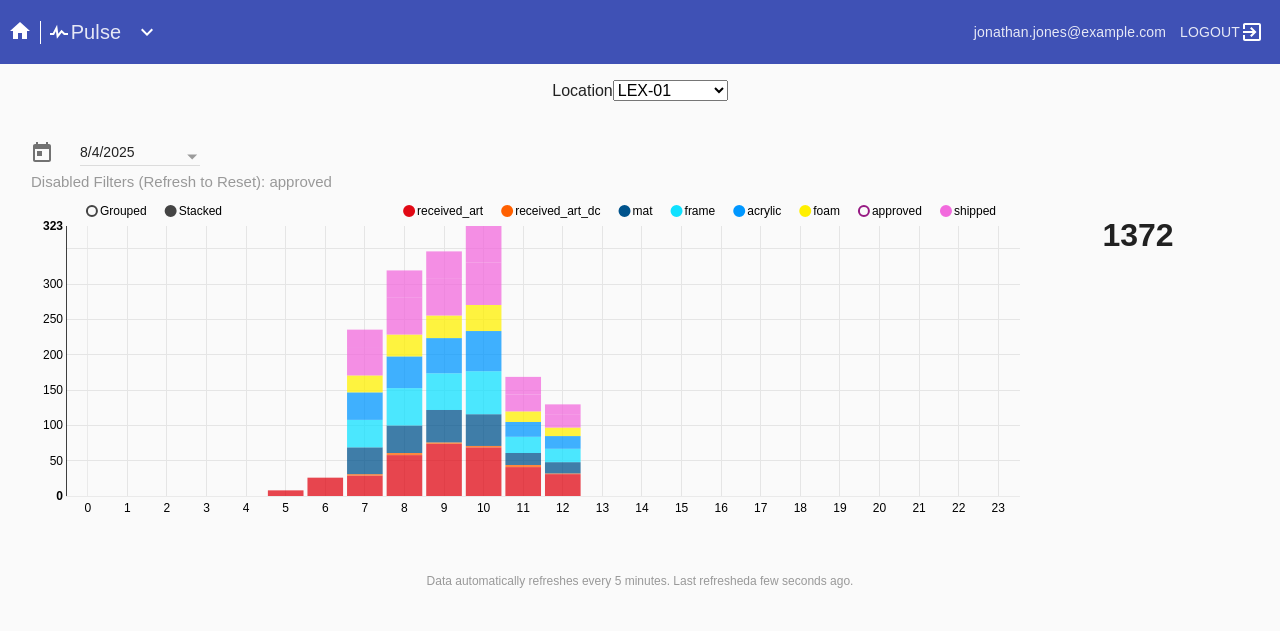 click on "0 1 2 3 4 5 6 7 8 9 10 11 12 13 14 15 16 17 18 19 20 21 22 23 0 50 100 150 200 250 300 350 0 323 received_art received_art_dc mat frame acrylic foam approved shipped Grouped Stacked" 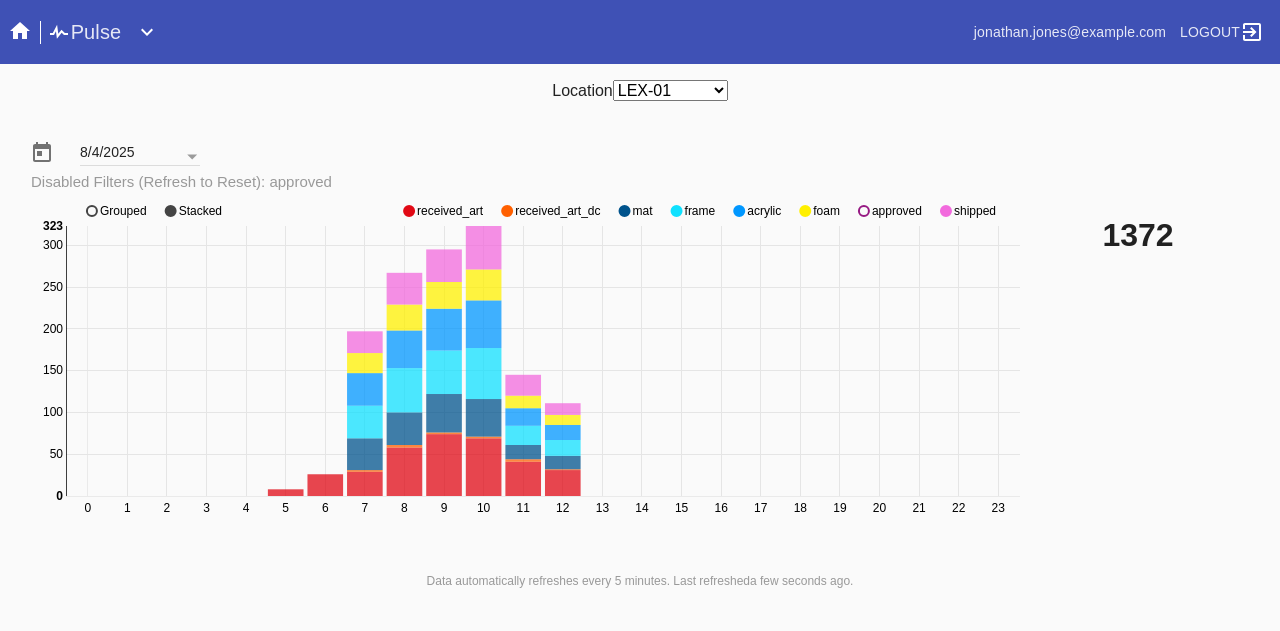 click on "approved" 